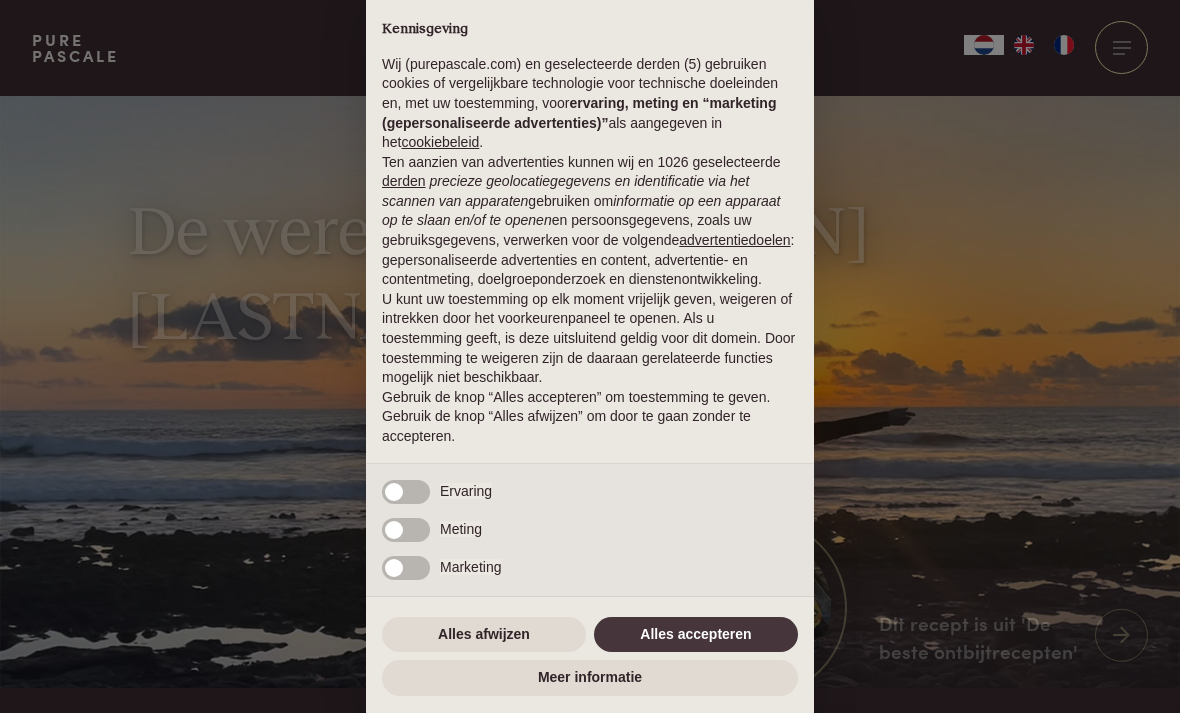 scroll, scrollTop: 0, scrollLeft: 0, axis: both 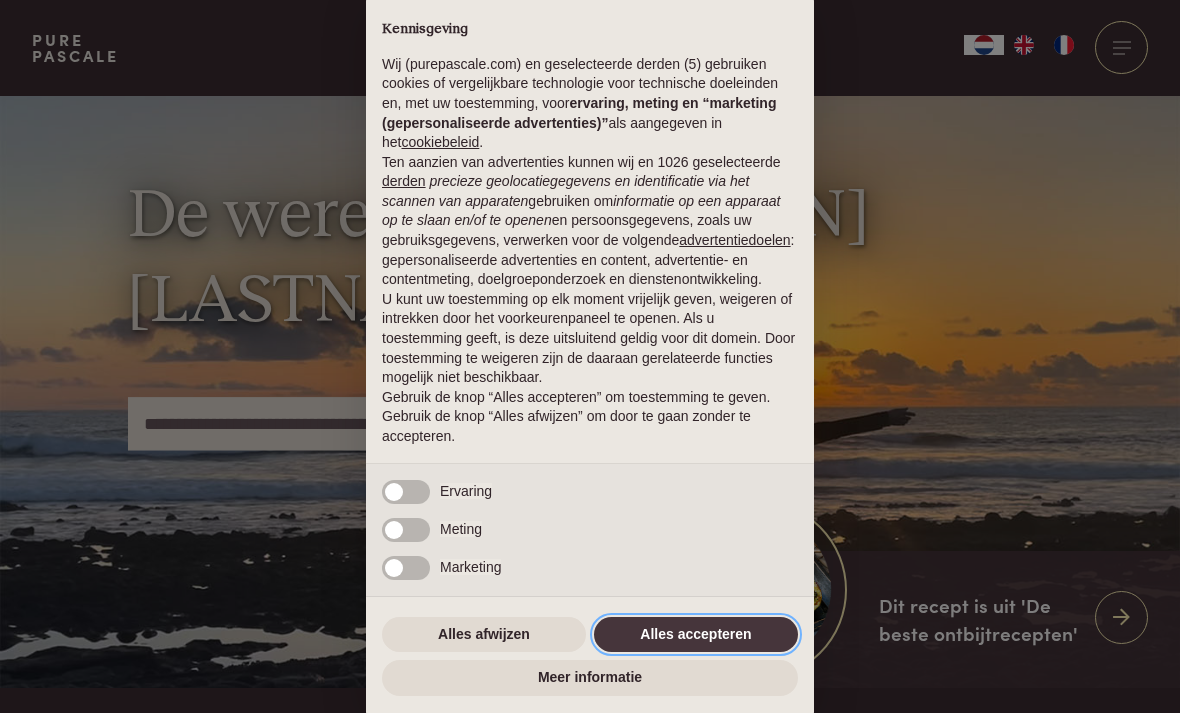 click on "Alles accepteren" at bounding box center (696, 635) 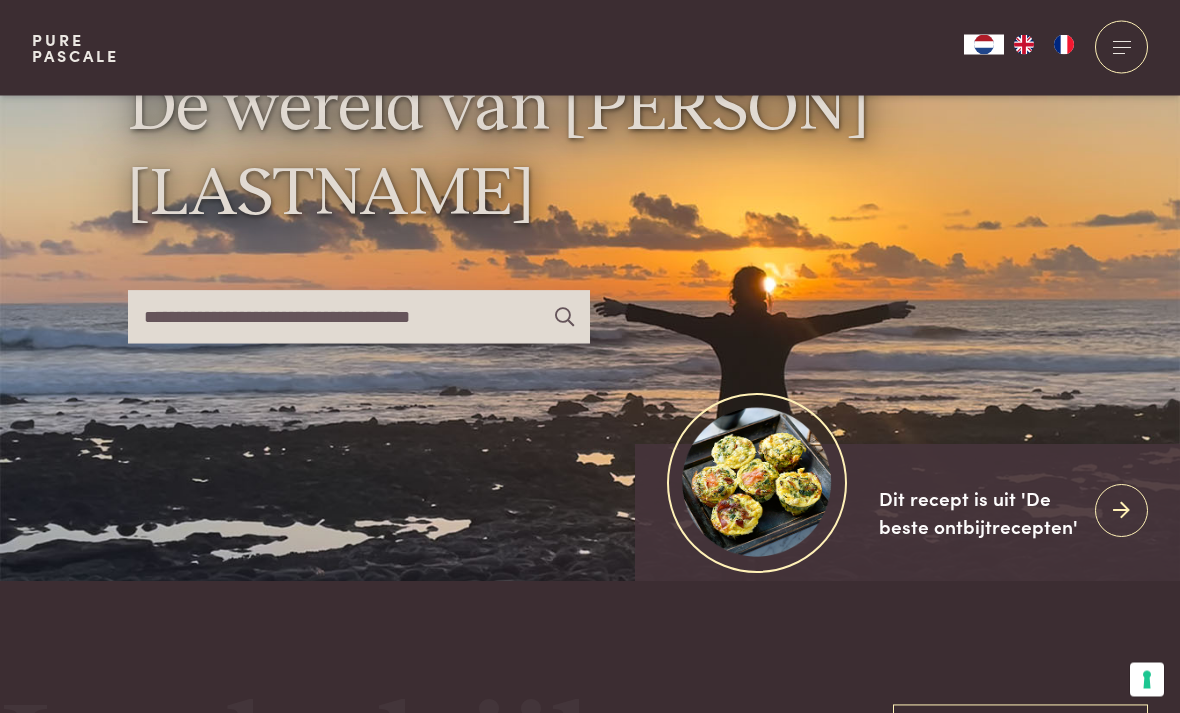 scroll, scrollTop: 0, scrollLeft: 0, axis: both 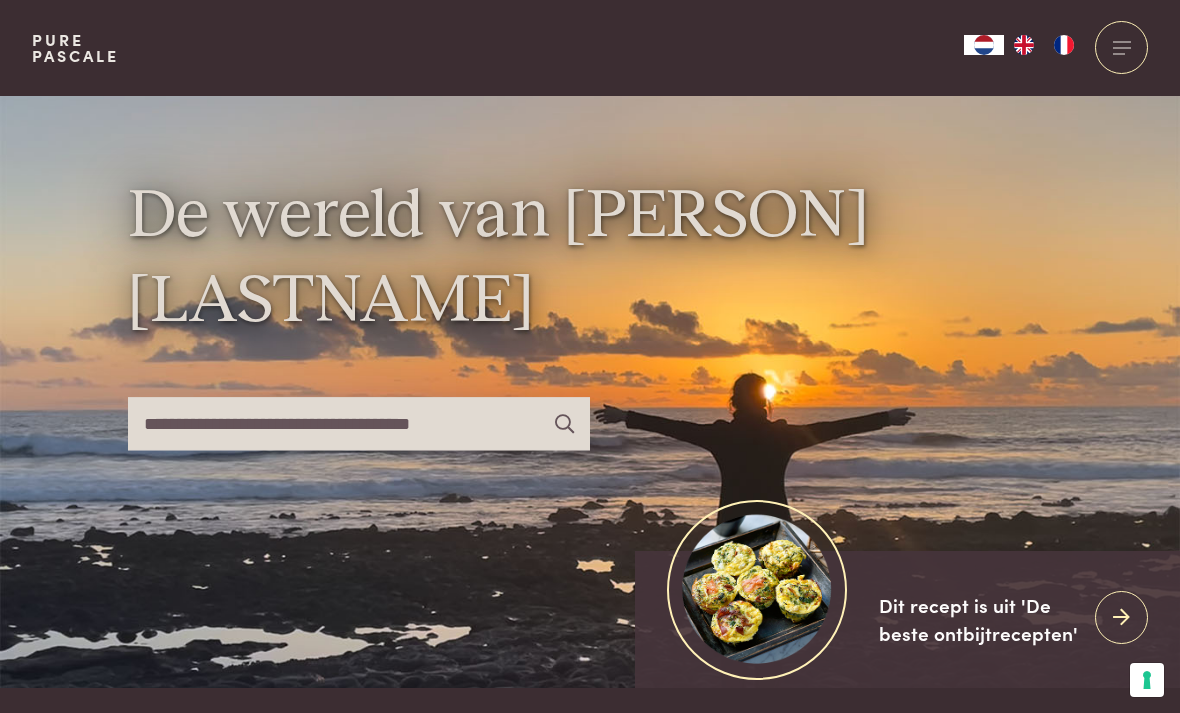 click at bounding box center [1121, 47] 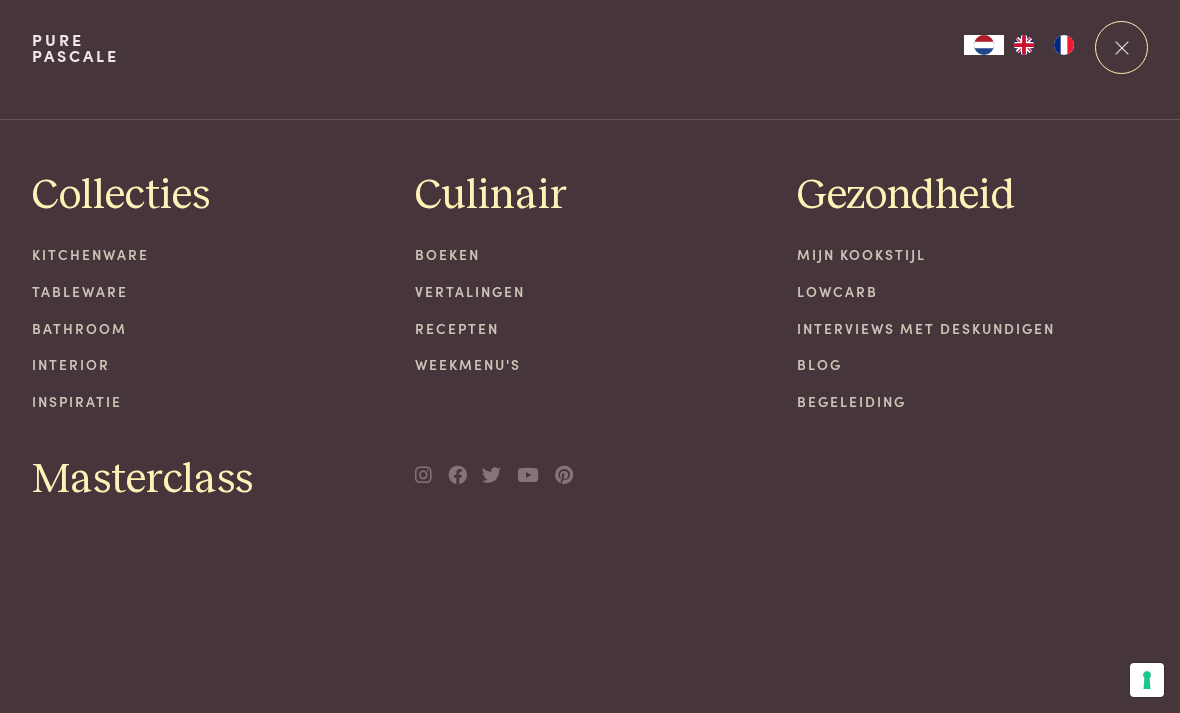 click on "Boeken" at bounding box center [590, 254] 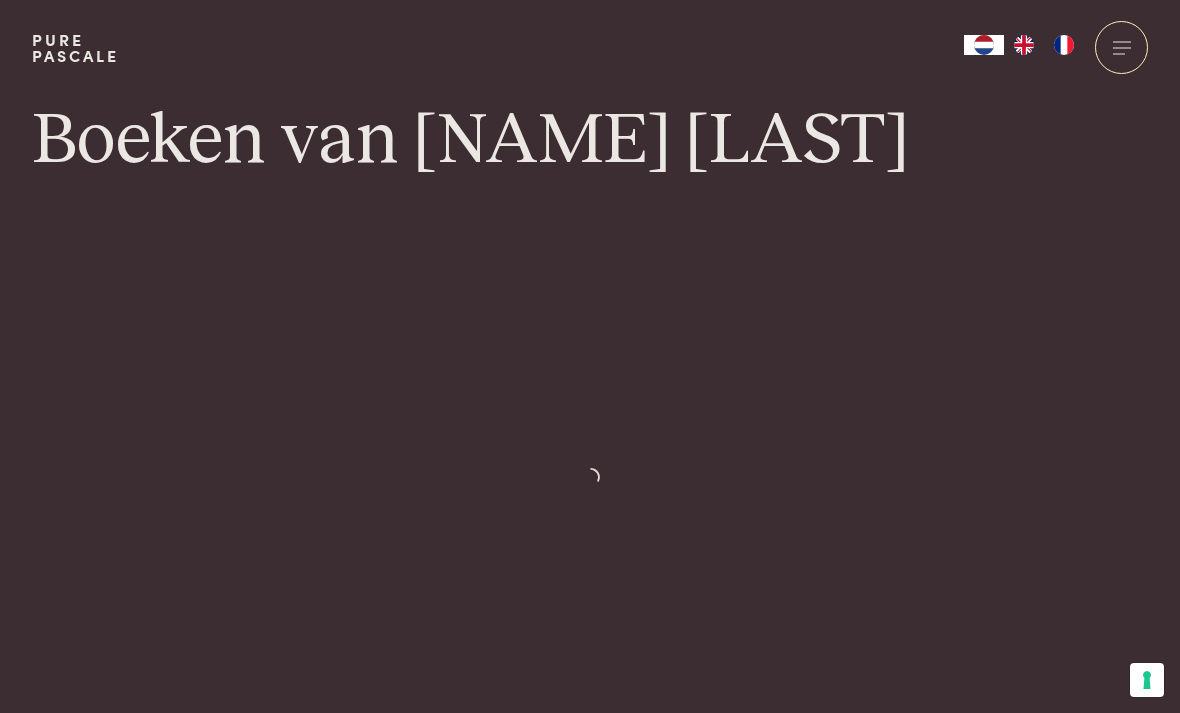 scroll, scrollTop: 0, scrollLeft: 0, axis: both 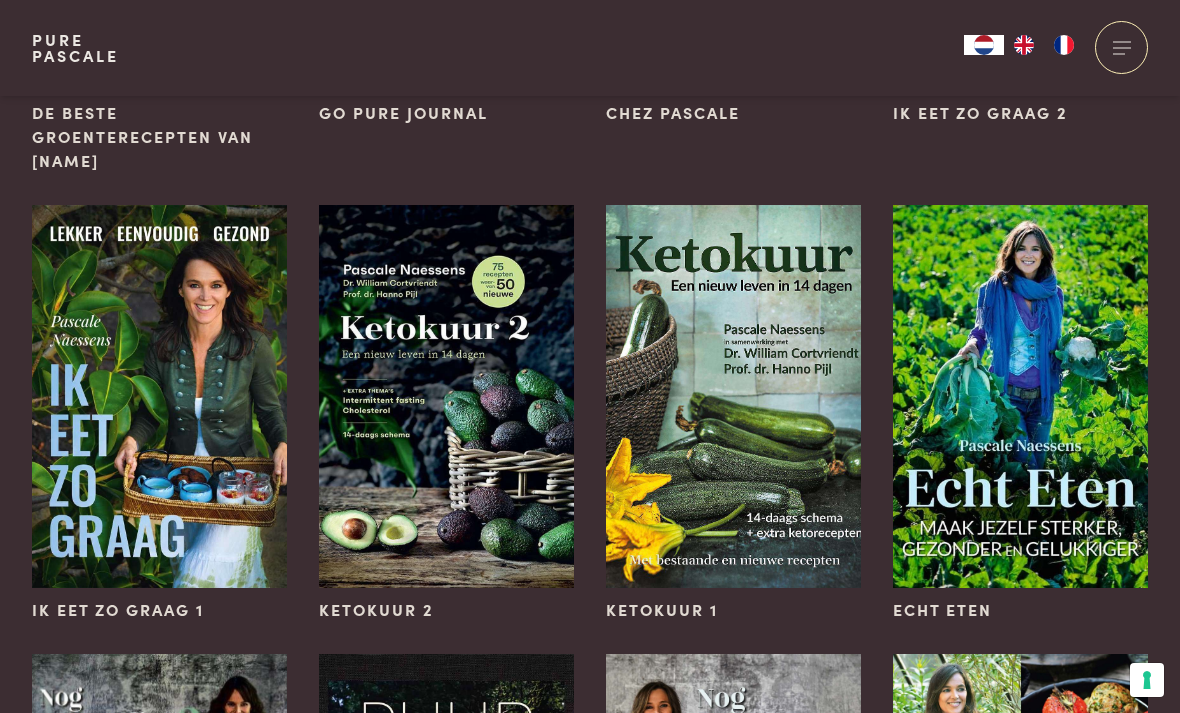 click at bounding box center (159, 396) 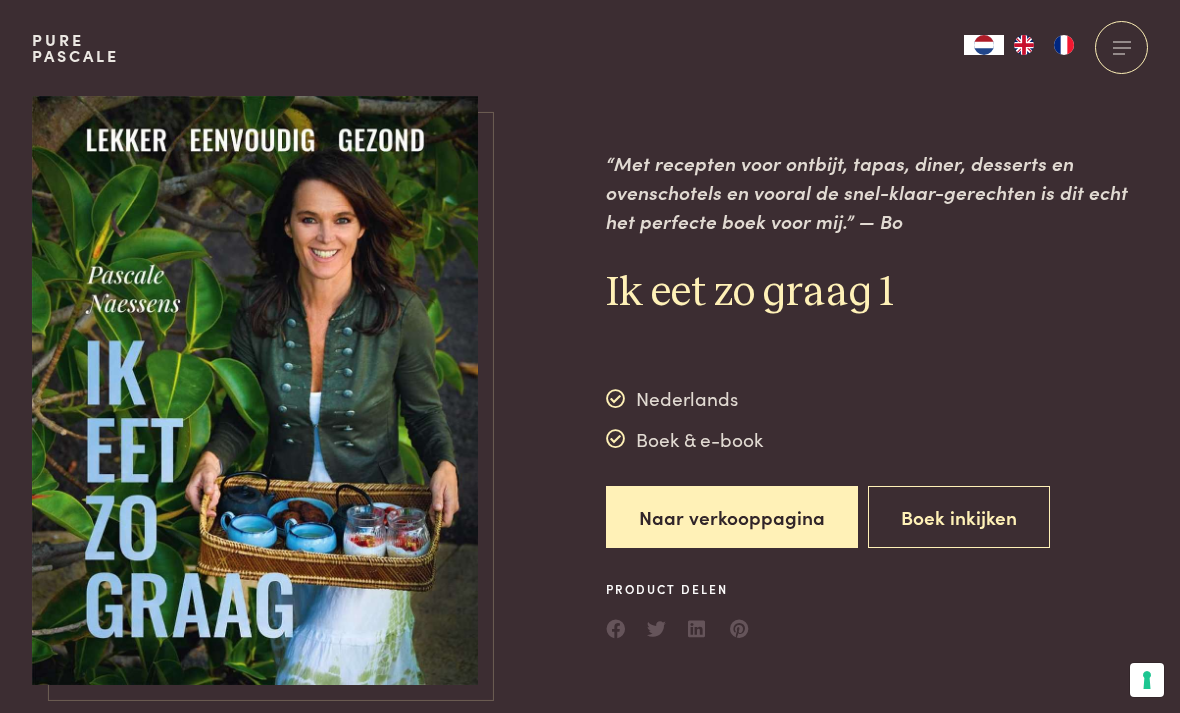 scroll, scrollTop: 0, scrollLeft: 0, axis: both 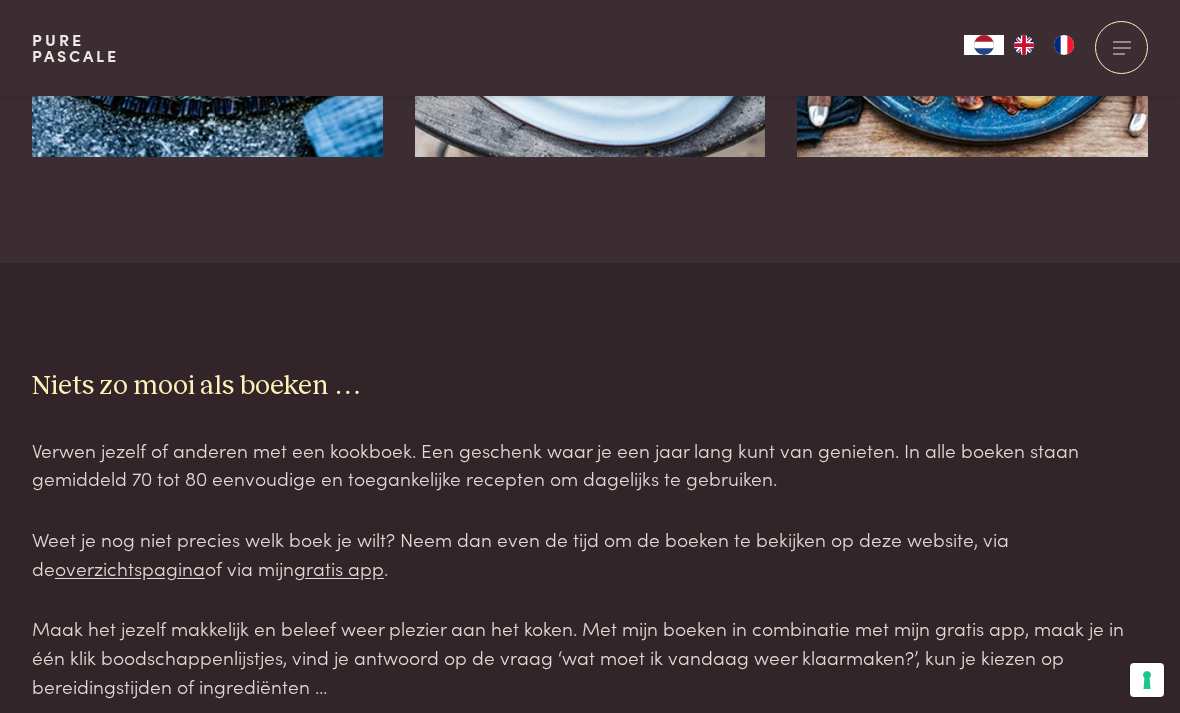 click on "gratis app" at bounding box center (339, 567) 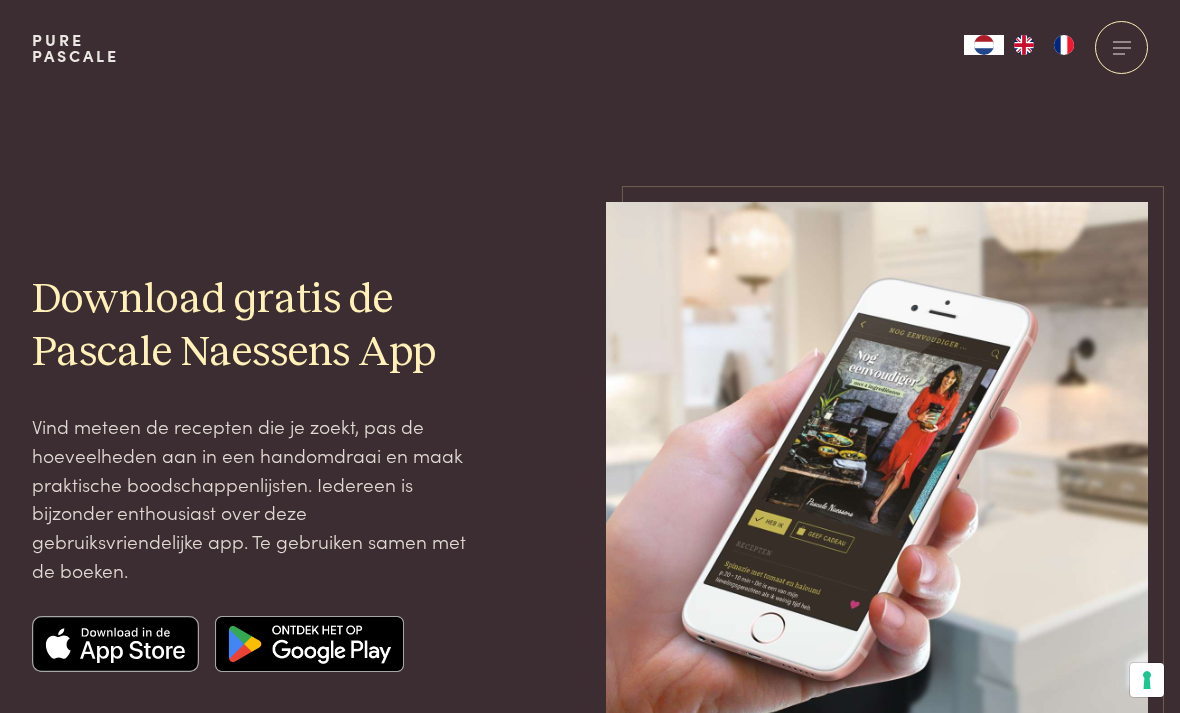 scroll, scrollTop: 0, scrollLeft: 0, axis: both 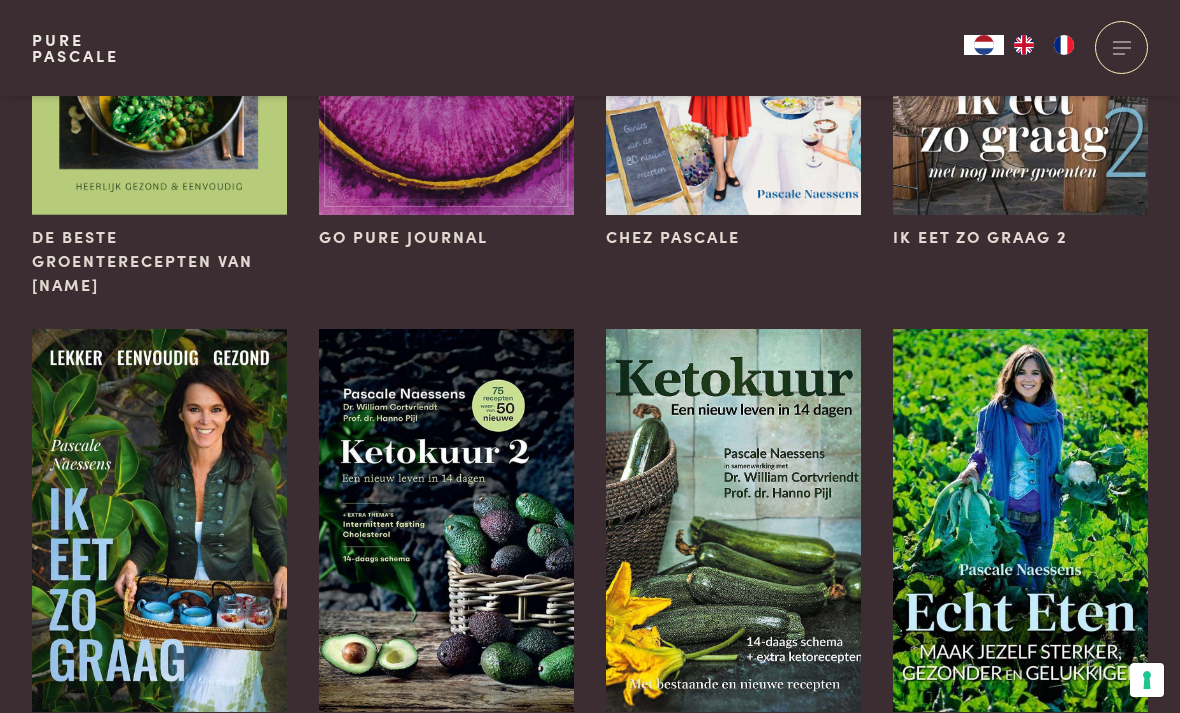 click at bounding box center (446, 520) 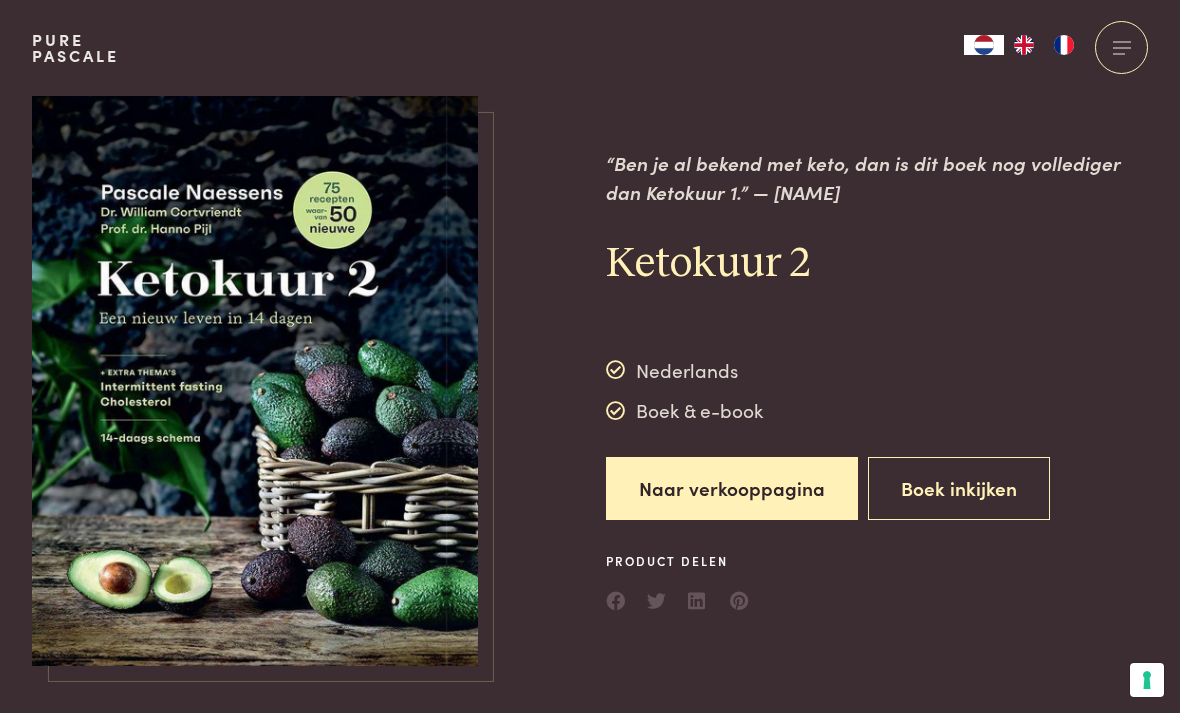 scroll, scrollTop: 0, scrollLeft: 0, axis: both 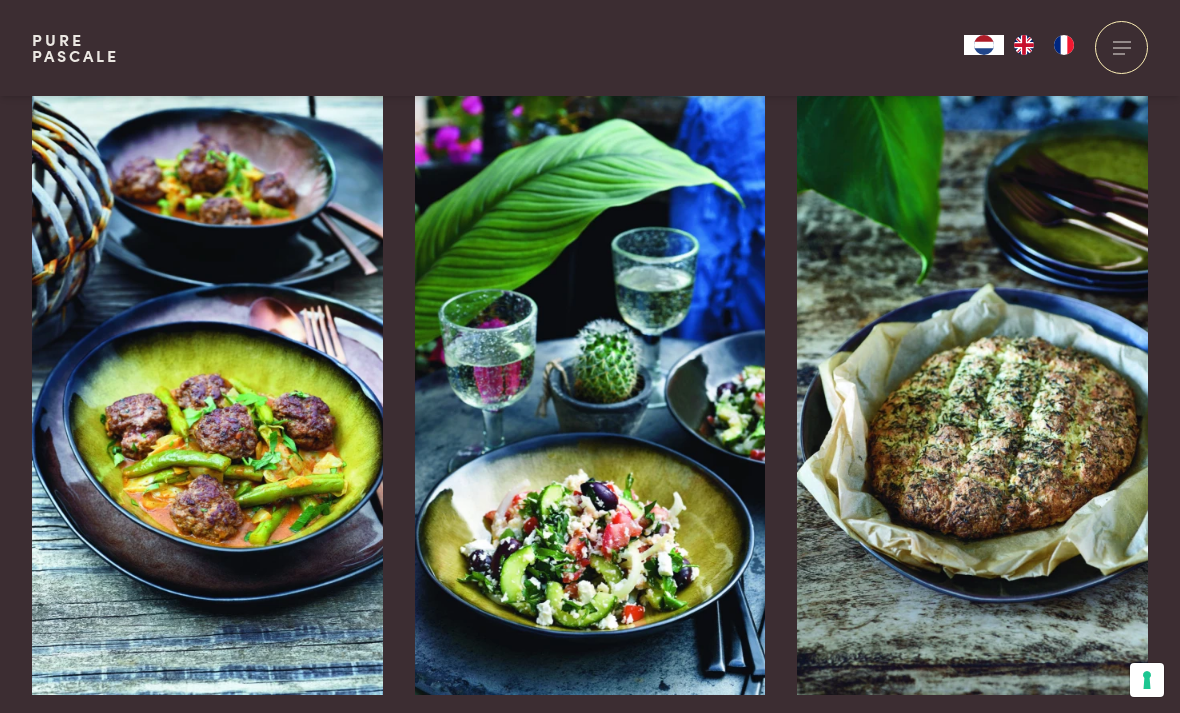 click at bounding box center (207, 395) 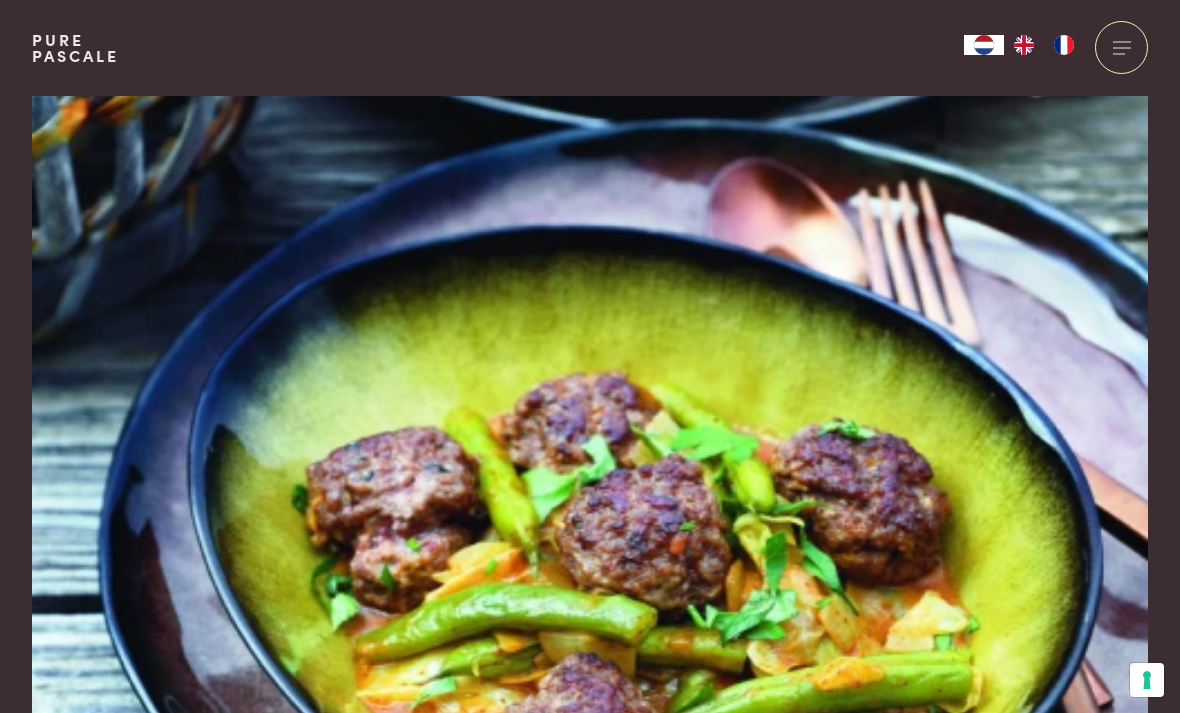 scroll, scrollTop: 0, scrollLeft: 0, axis: both 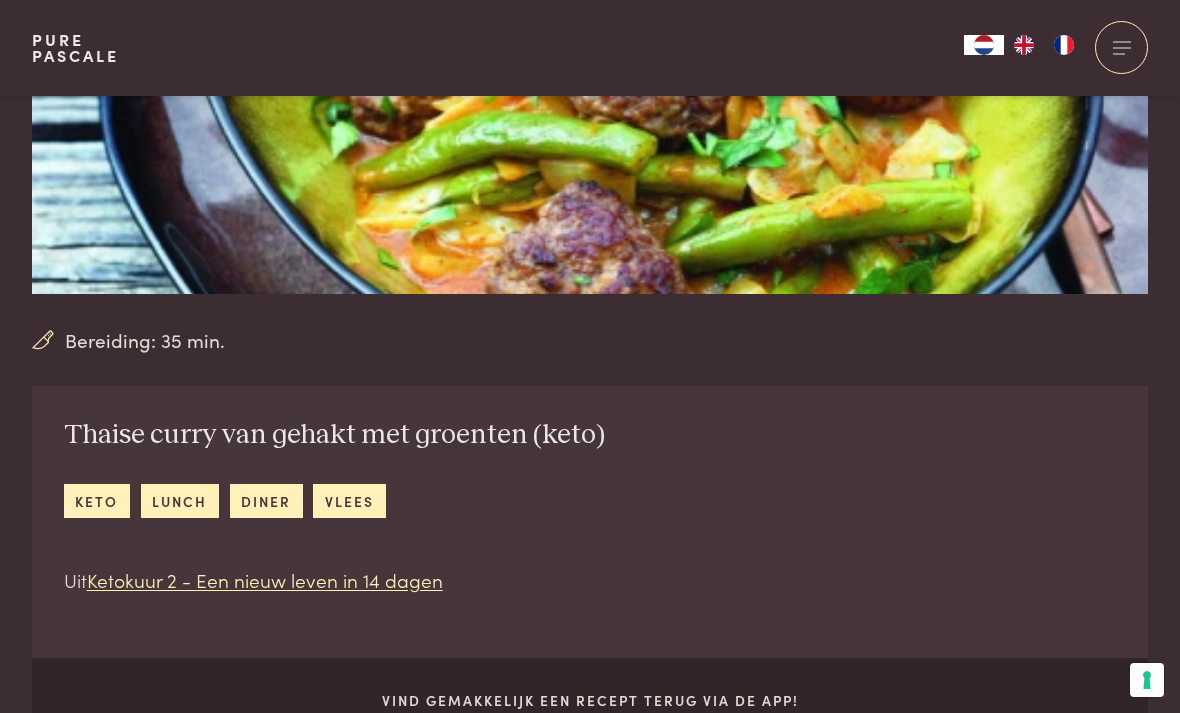 click on "diner" at bounding box center [266, 500] 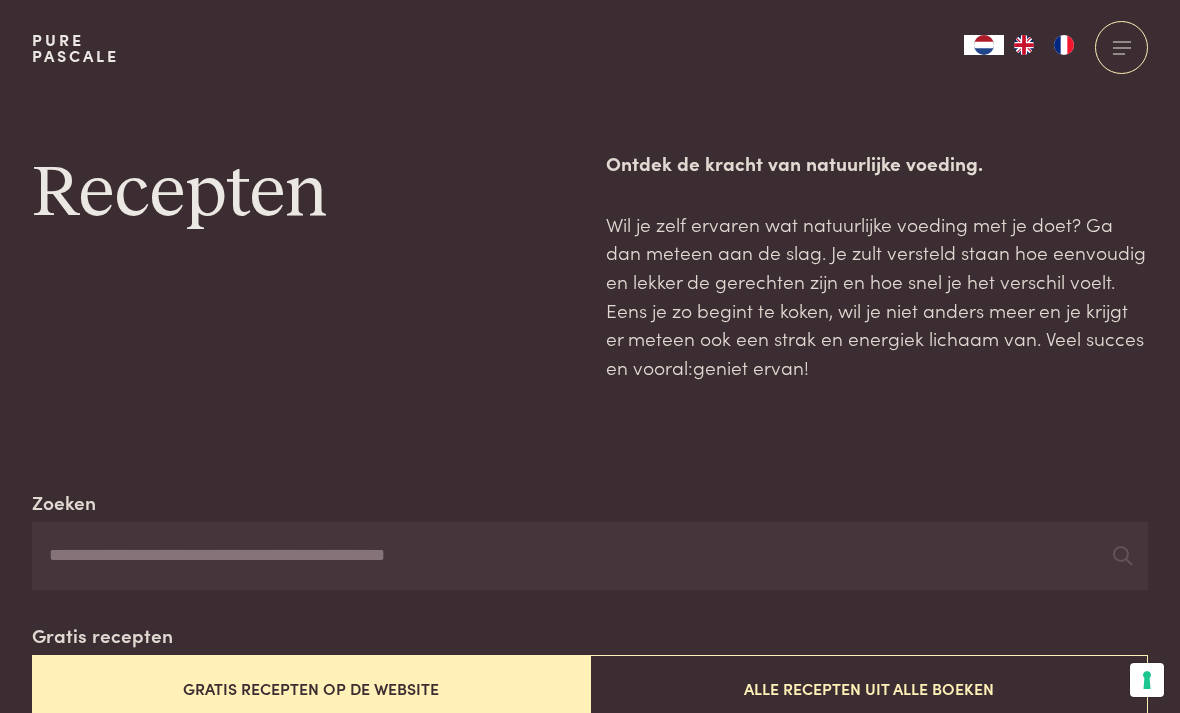 scroll, scrollTop: 0, scrollLeft: 0, axis: both 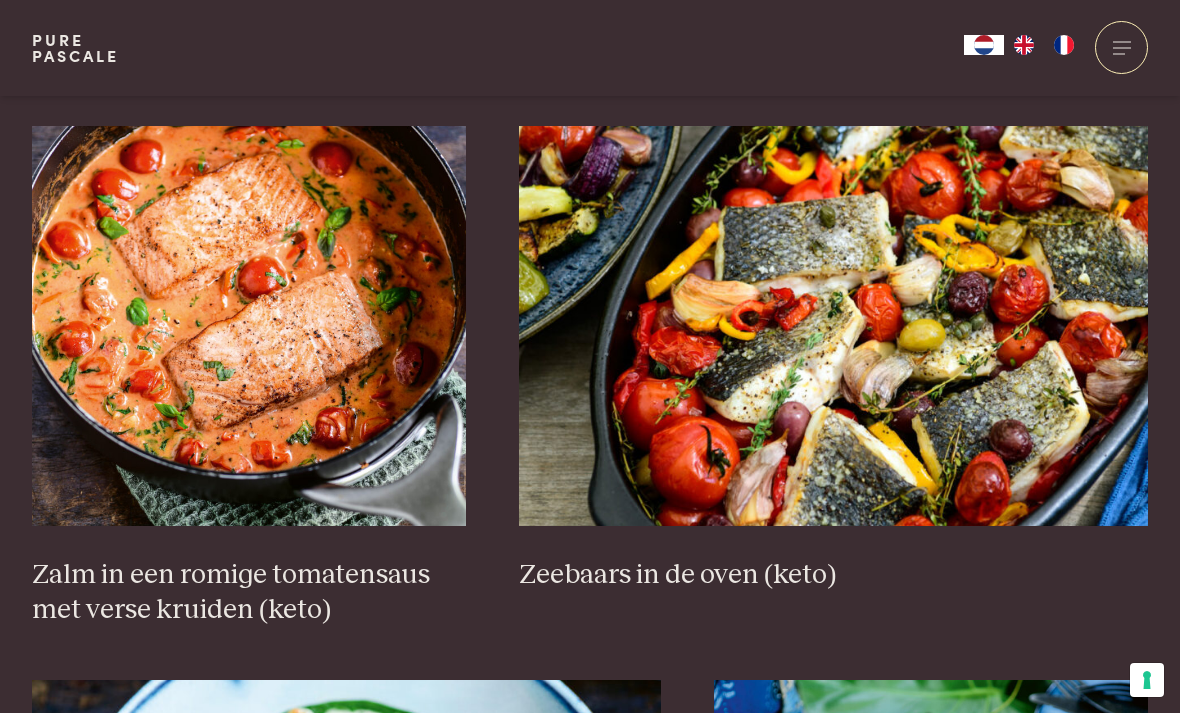click at bounding box center [833, 326] 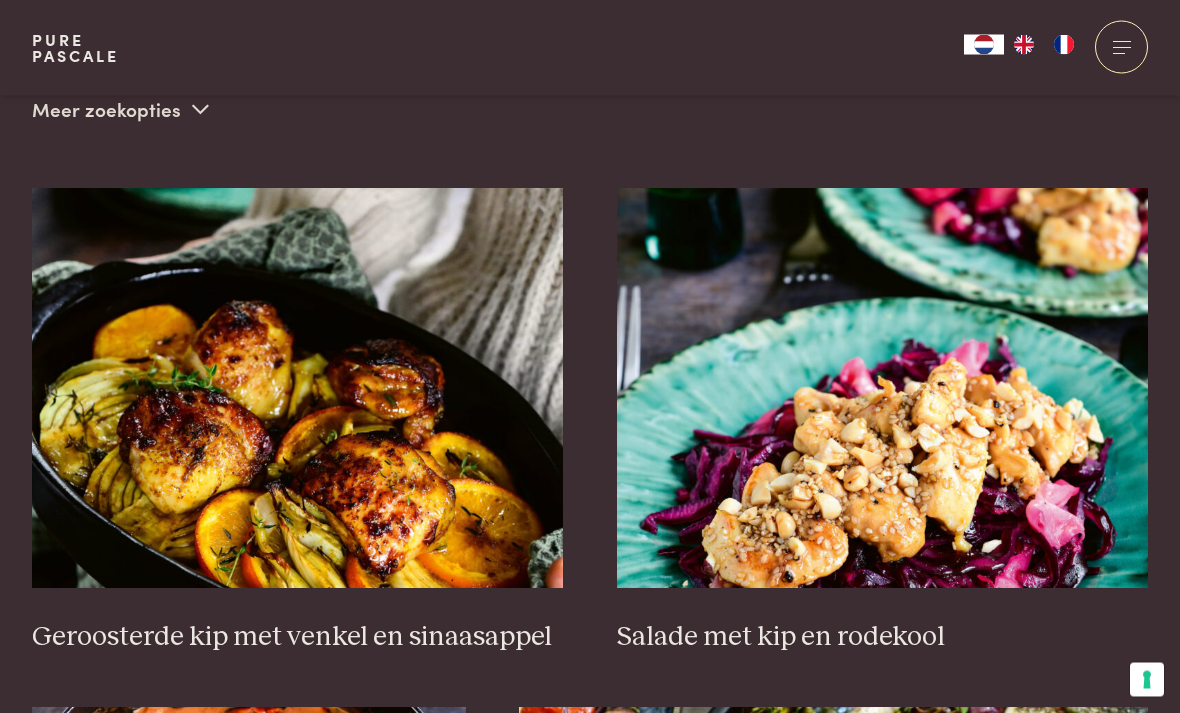 scroll, scrollTop: 660, scrollLeft: 0, axis: vertical 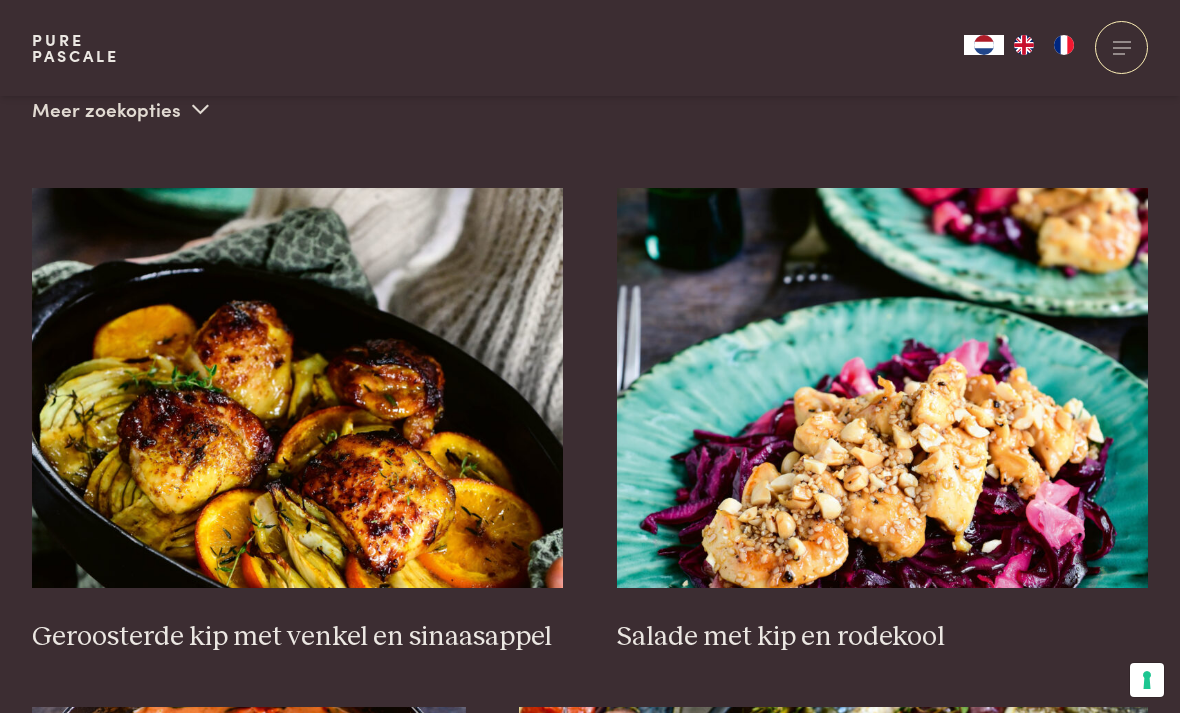 click at bounding box center (298, 388) 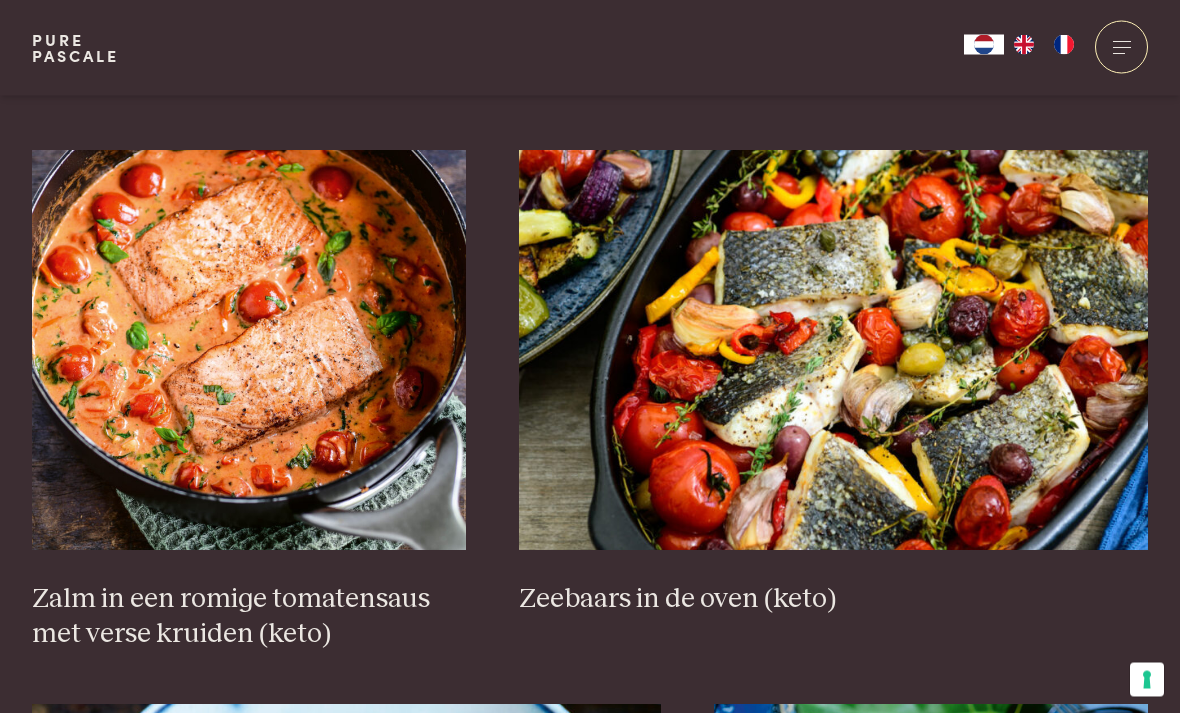 scroll, scrollTop: 1217, scrollLeft: 0, axis: vertical 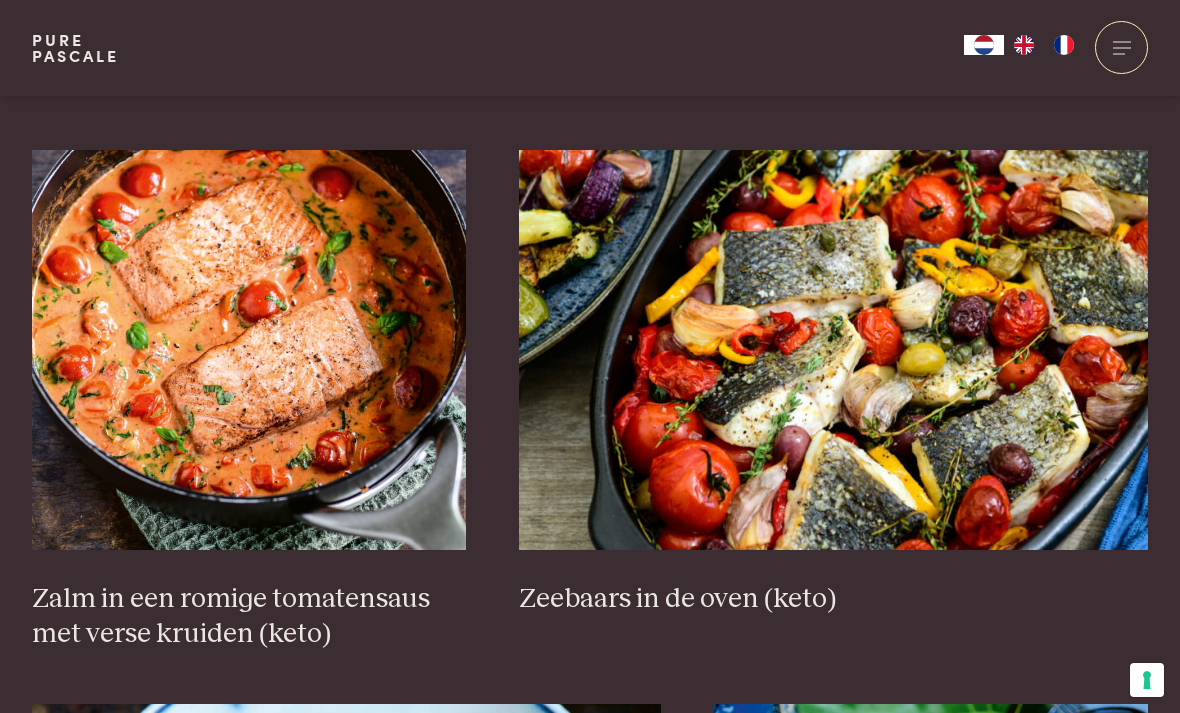 click at bounding box center [1121, 47] 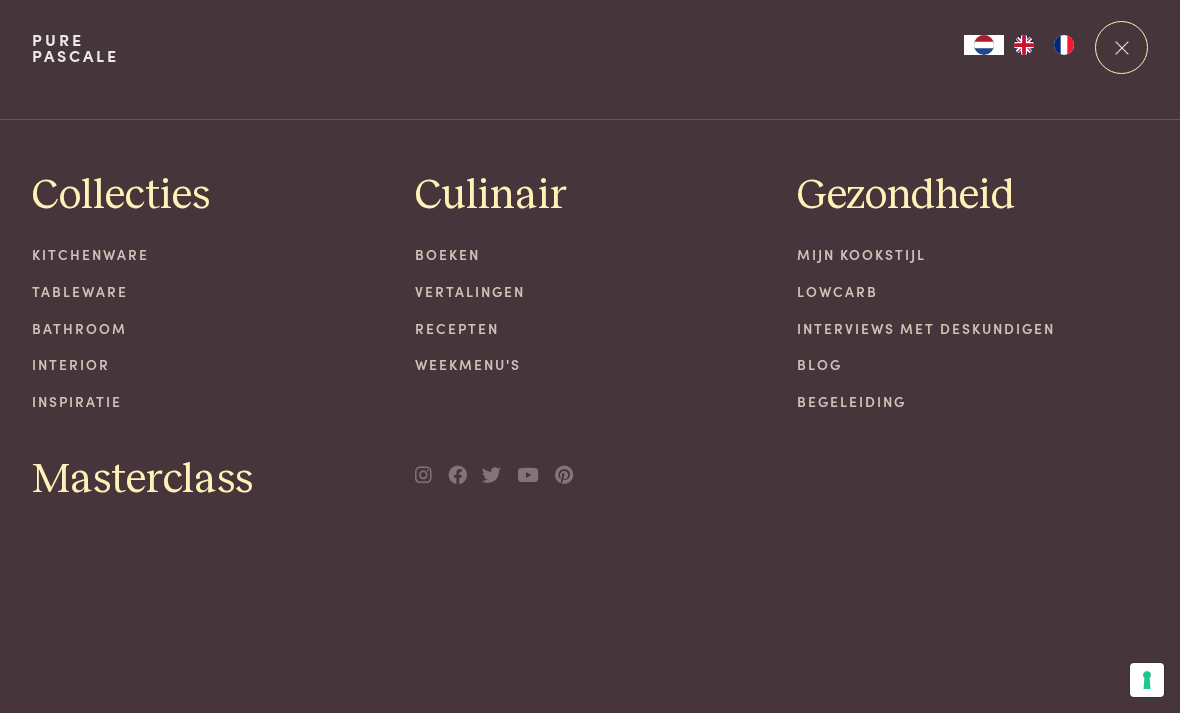 click on "Boeken" at bounding box center [590, 254] 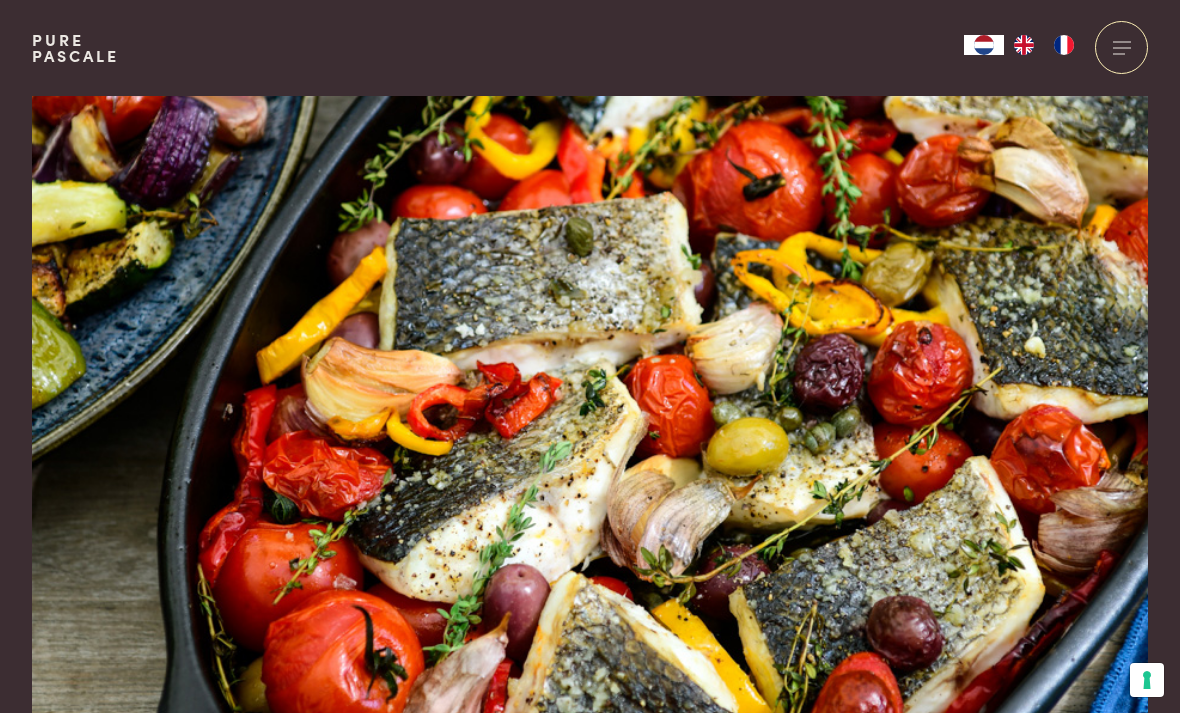 scroll, scrollTop: 0, scrollLeft: 0, axis: both 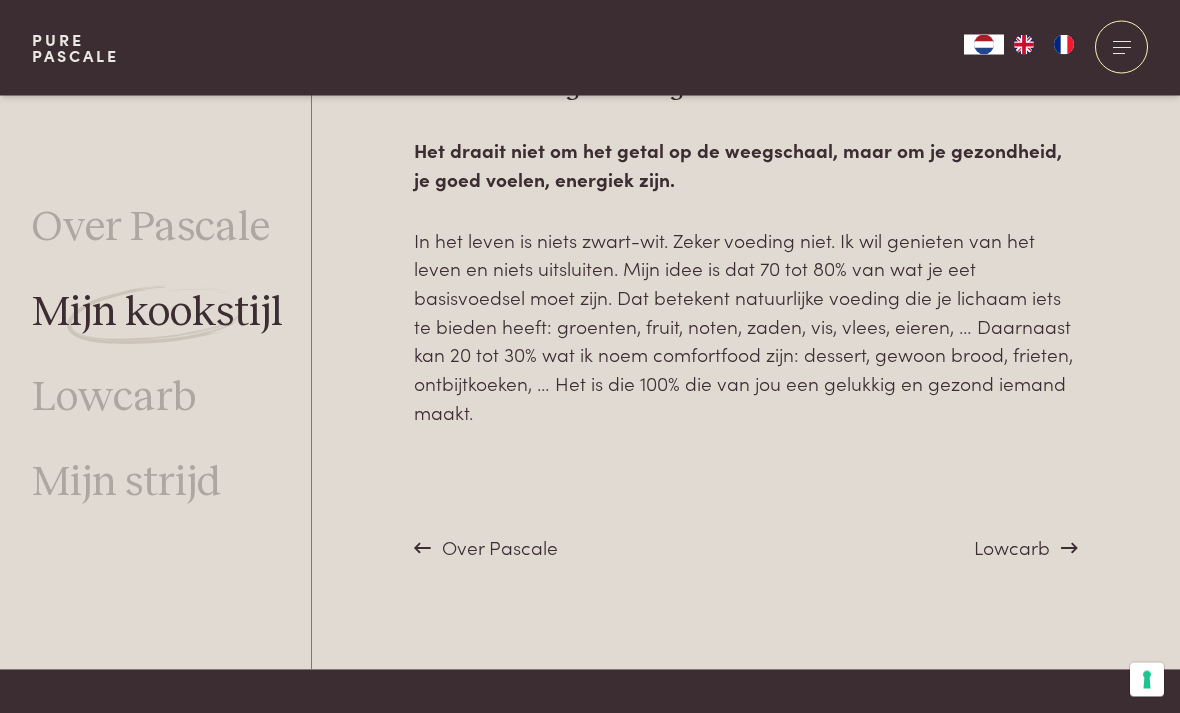 click on "Lowcarb" at bounding box center [114, 398] 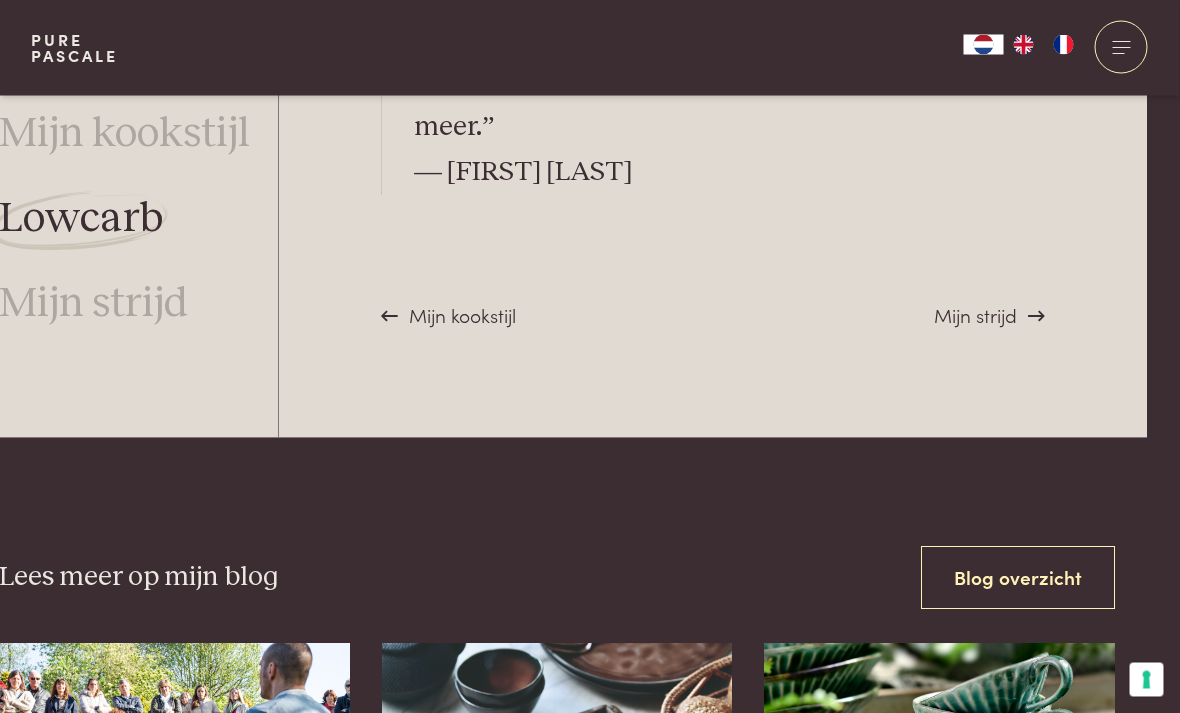 scroll, scrollTop: 5793, scrollLeft: 32, axis: both 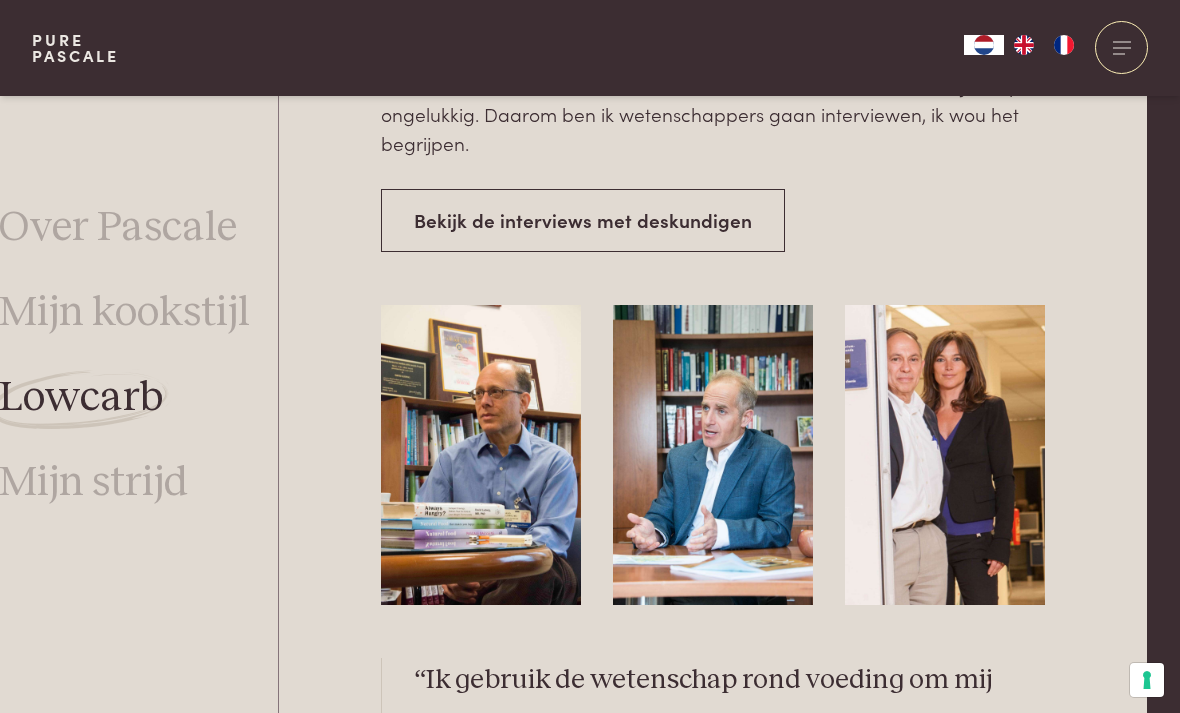 click on "Mijn strijd" at bounding box center (975, 1046) 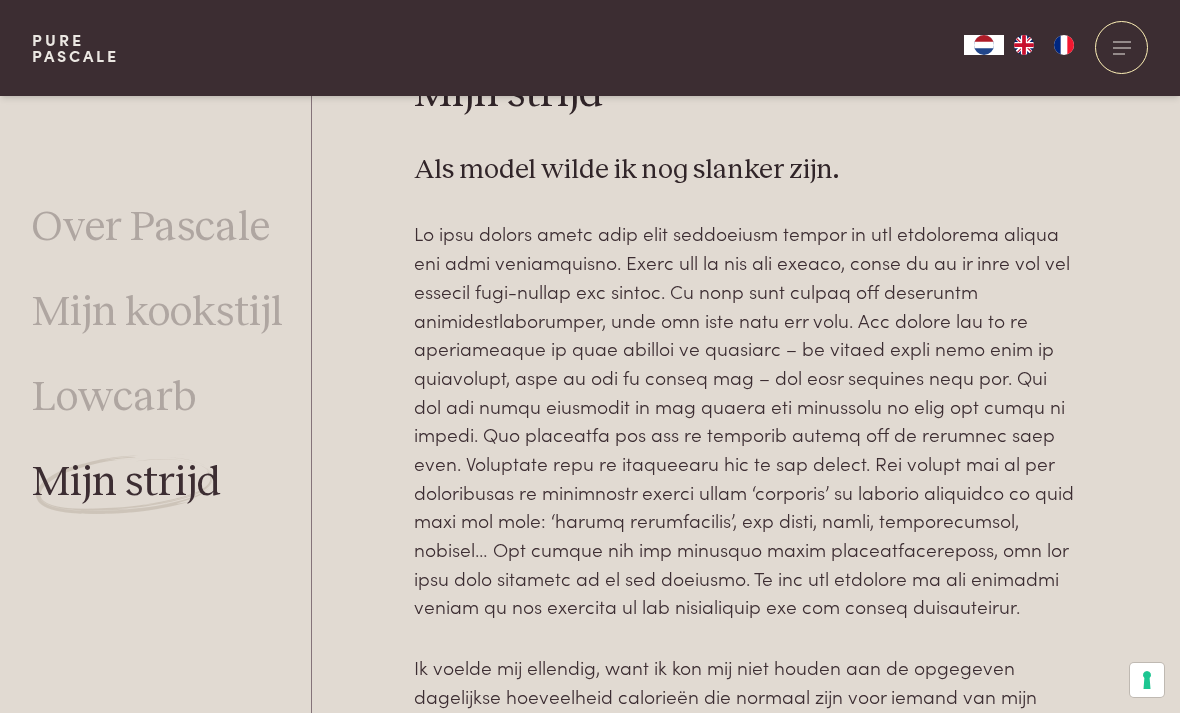 scroll, scrollTop: 590, scrollLeft: 3, axis: both 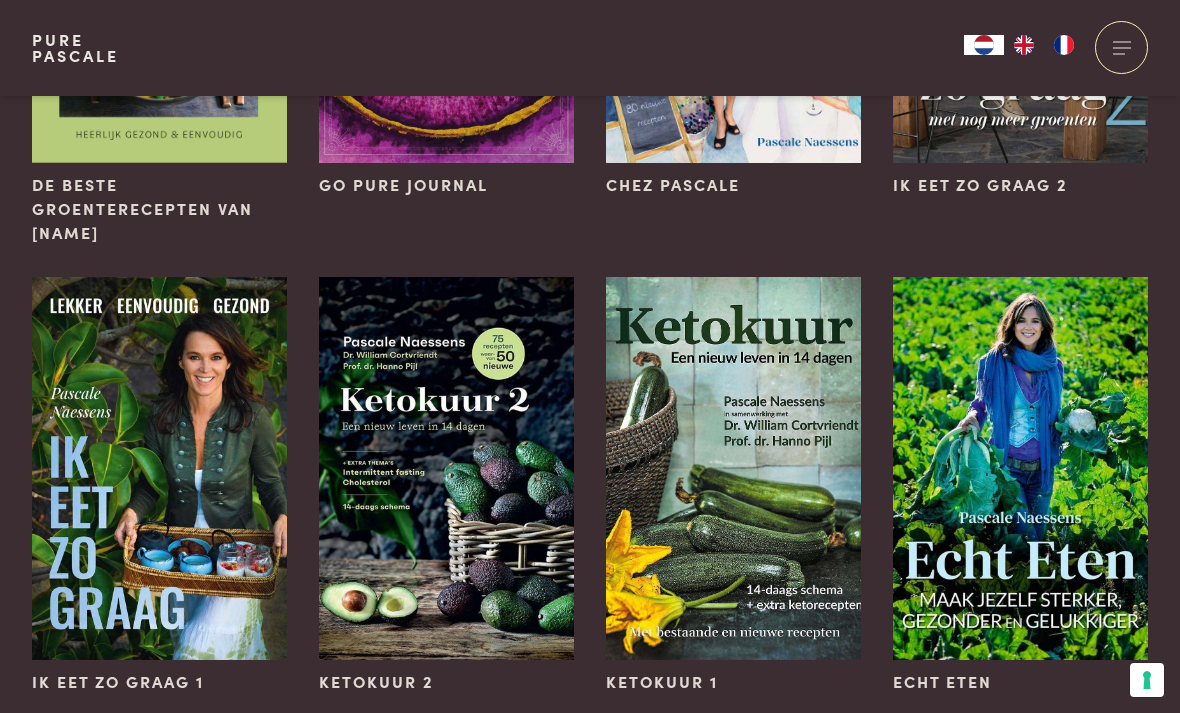 click at bounding box center [733, 468] 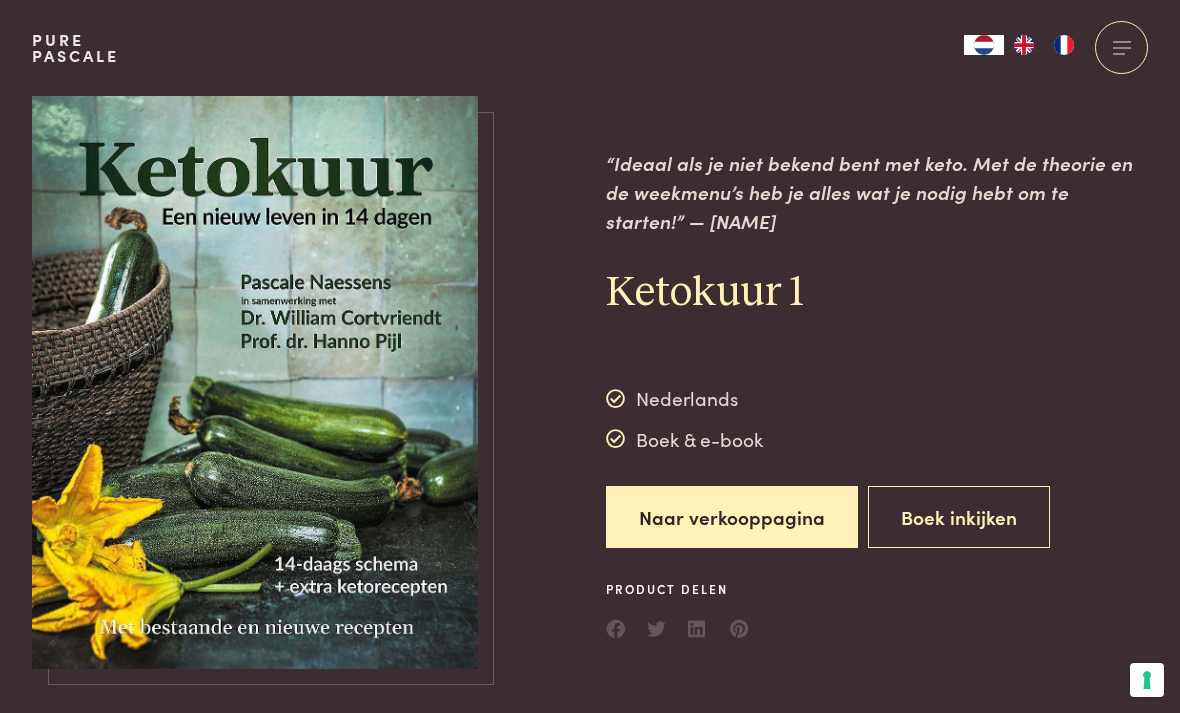 scroll, scrollTop: 0, scrollLeft: 0, axis: both 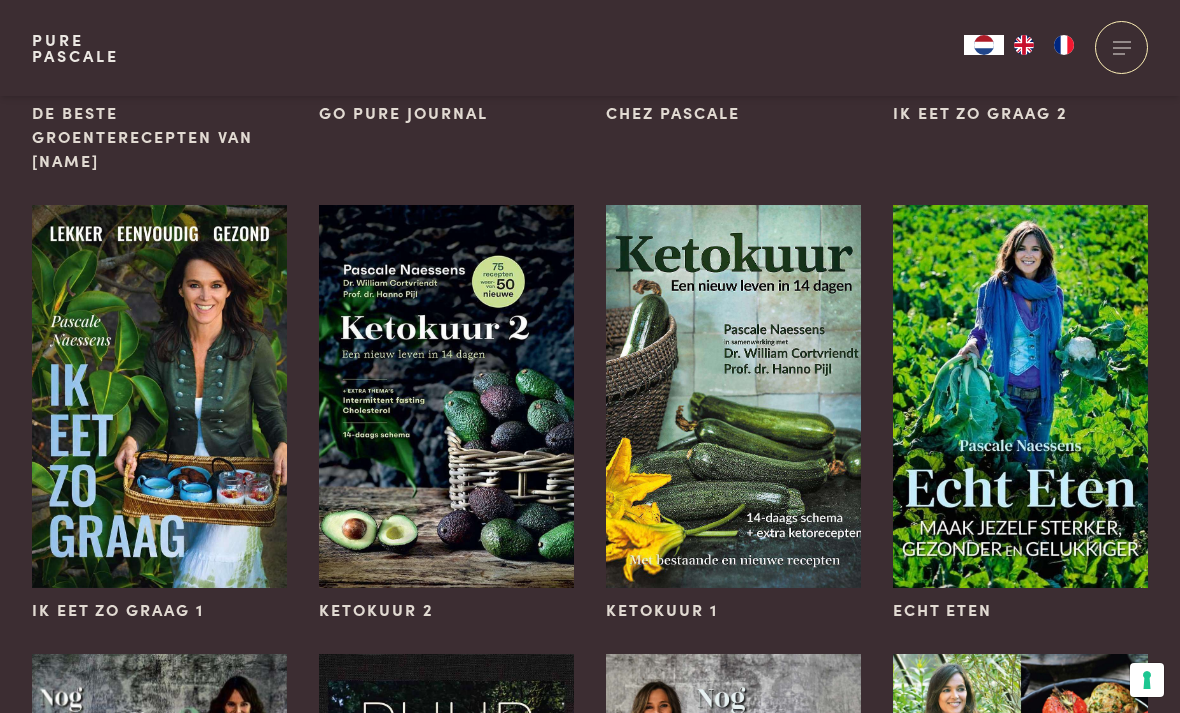 click at bounding box center (446, 396) 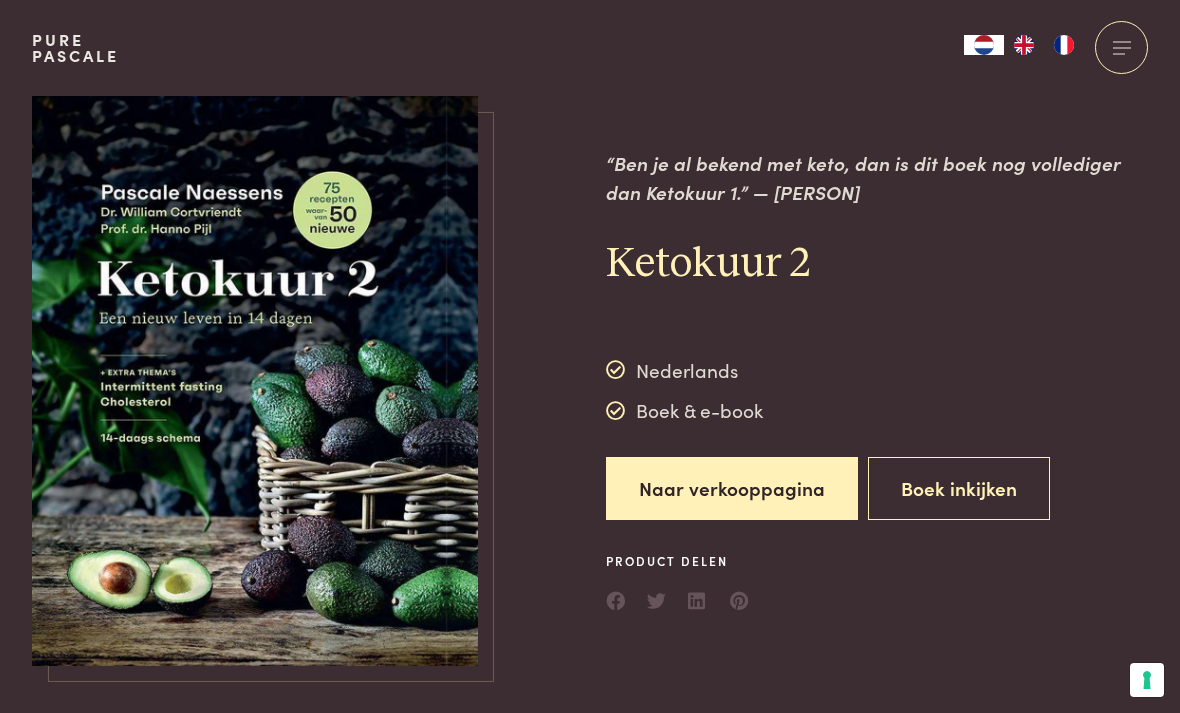 scroll, scrollTop: 0, scrollLeft: 0, axis: both 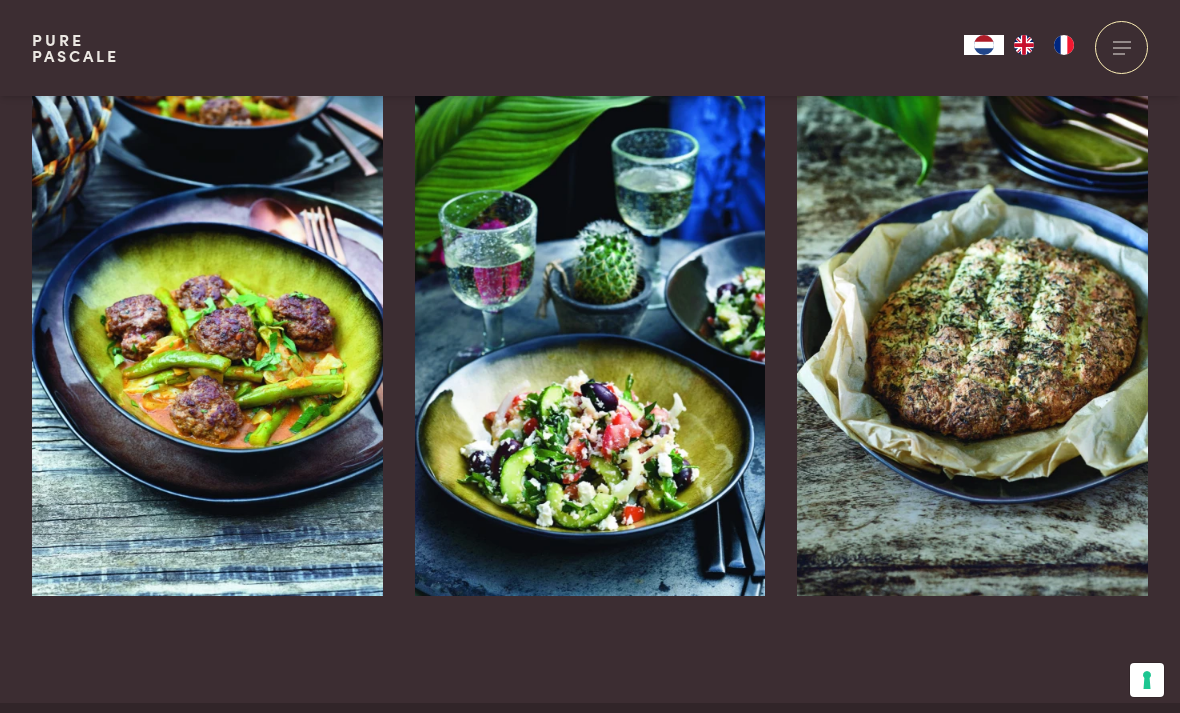 click at bounding box center (207, 296) 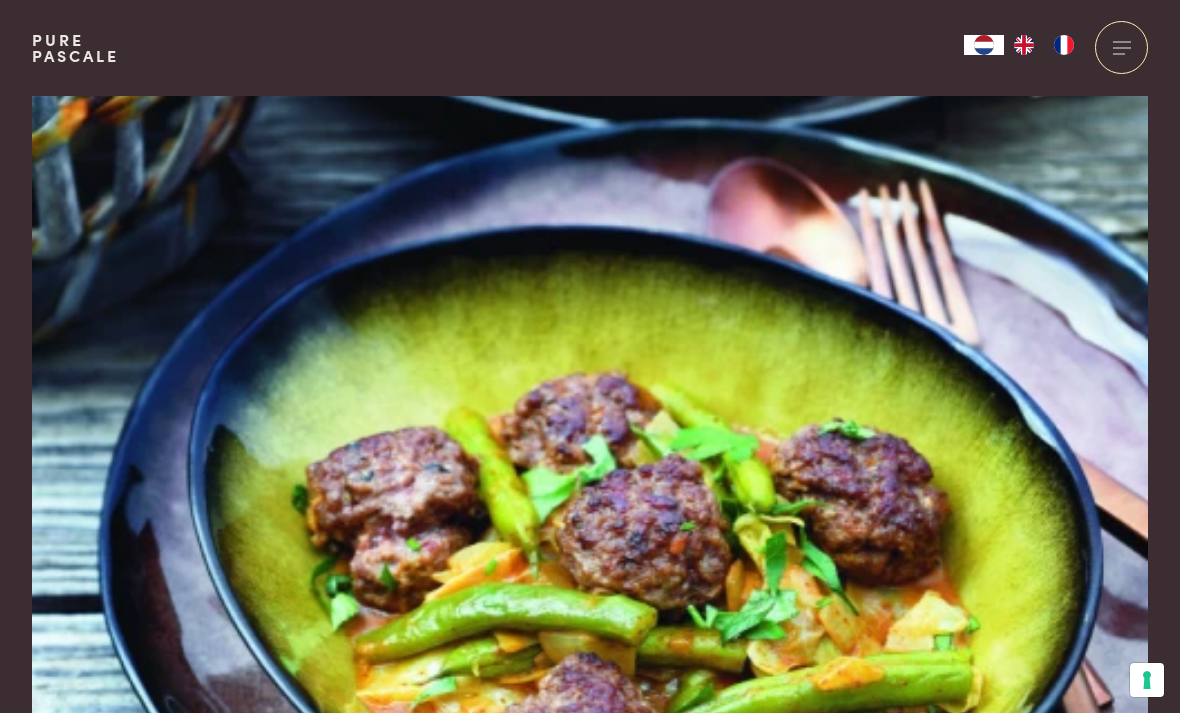 scroll, scrollTop: 0, scrollLeft: 0, axis: both 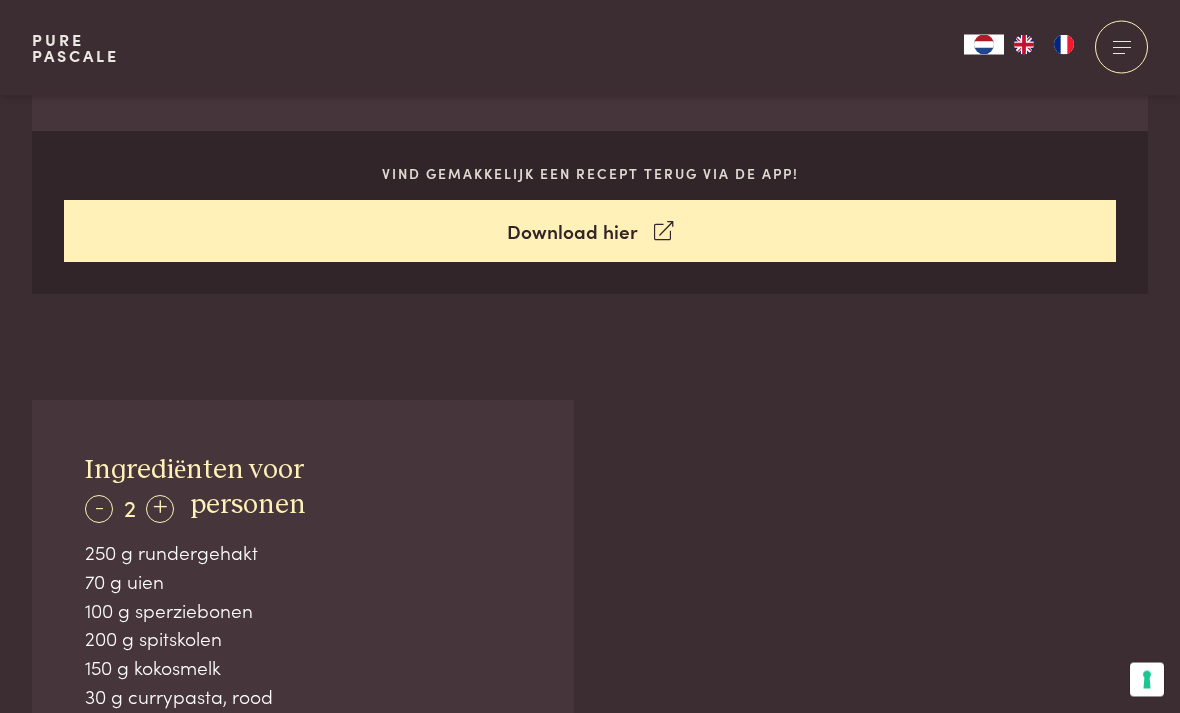 click on "Ingrediënten voor
-
2
+
personen
250 g rundergehakt
70 g uien
100 g sperziebonen
200 g spitskolen
150 g kokosmelk
30 g currypasta, rood
bladpeterselie
Bestel online         Gerecht delen                   Het volledige recept lees je op pagina  106" at bounding box center [590, 920] 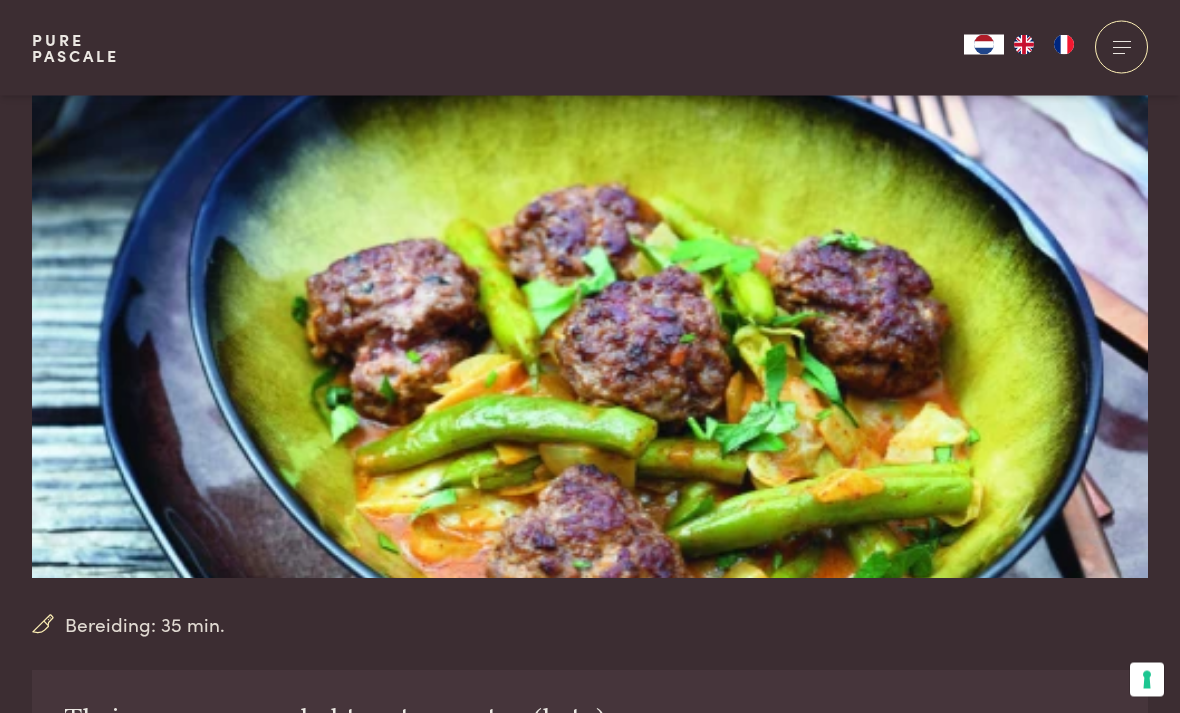 scroll, scrollTop: 0, scrollLeft: 0, axis: both 